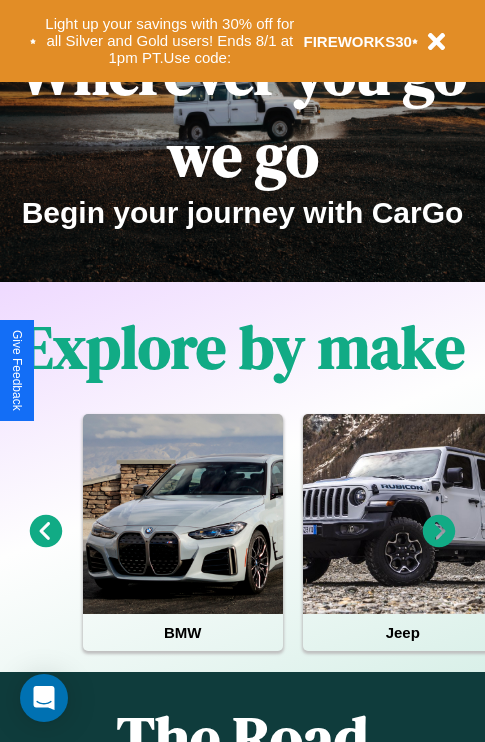 scroll, scrollTop: 308, scrollLeft: 0, axis: vertical 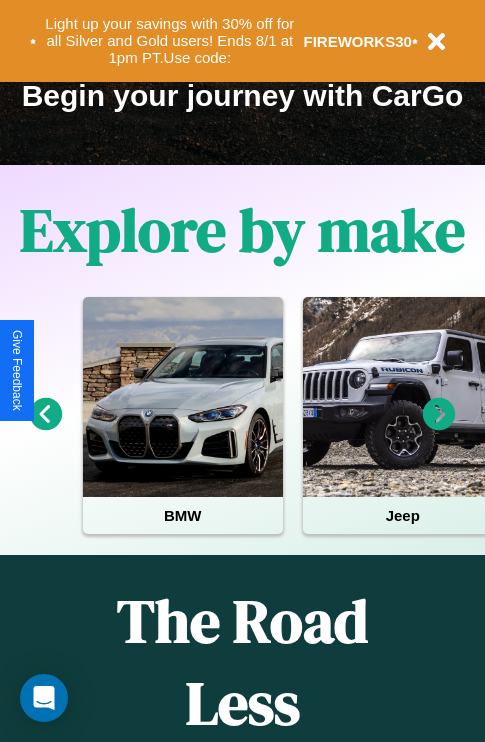 click 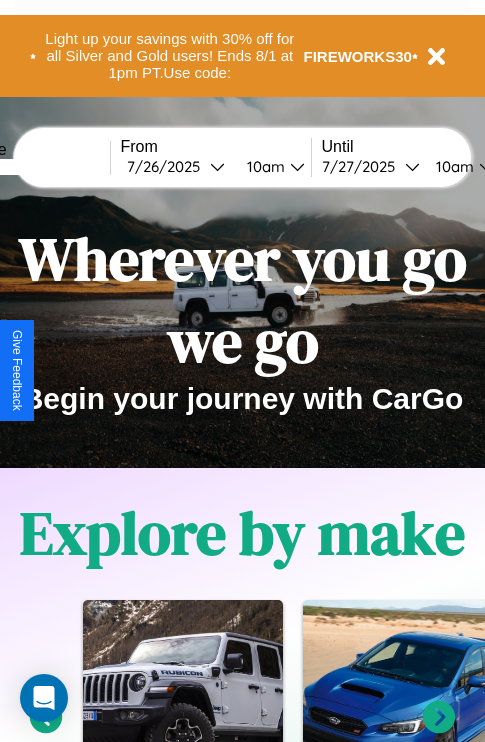 scroll, scrollTop: 0, scrollLeft: 0, axis: both 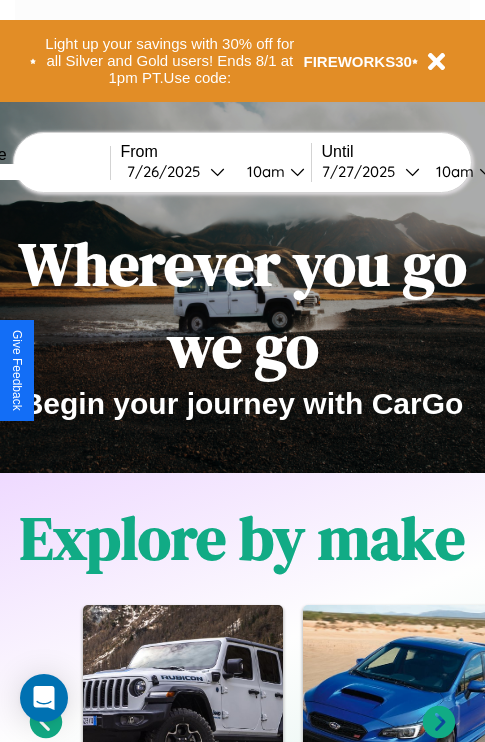 click at bounding box center [35, 172] 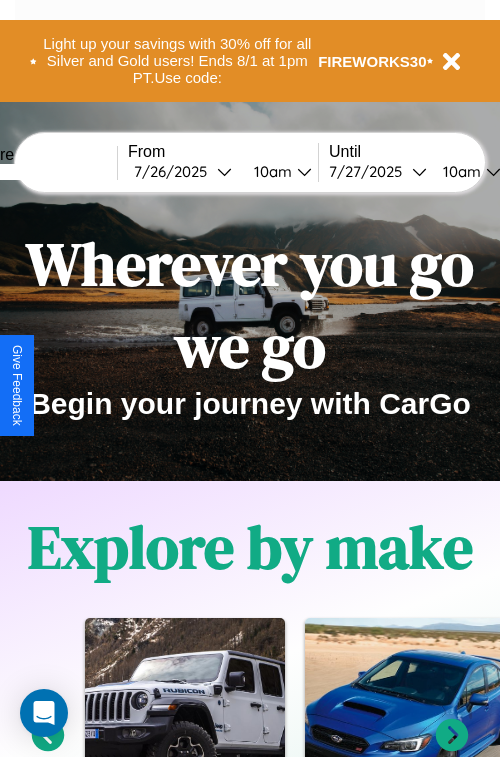 select on "*" 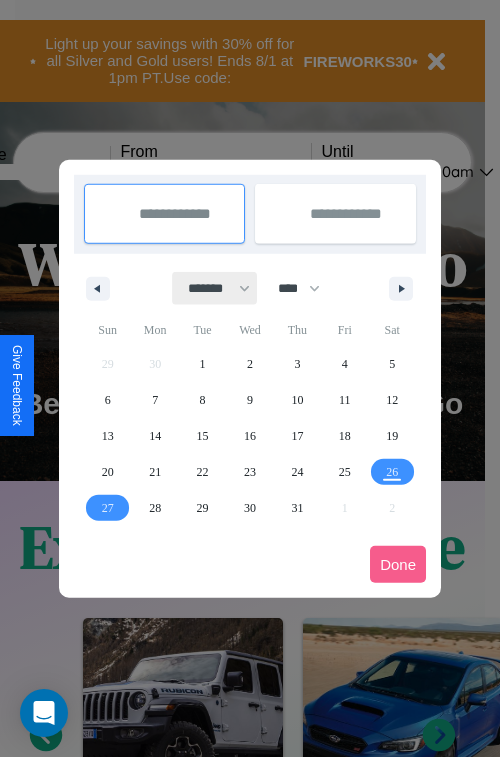 click on "******* ******** ***** ***** *** **** **** ****** ********* ******* ******** ********" at bounding box center [215, 288] 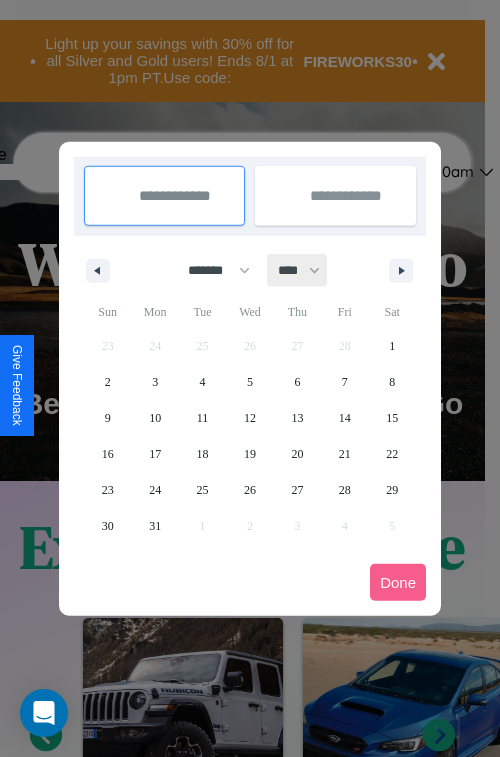 click on "**** **** **** **** **** **** **** **** **** **** **** **** **** **** **** **** **** **** **** **** **** **** **** **** **** **** **** **** **** **** **** **** **** **** **** **** **** **** **** **** **** **** **** **** **** **** **** **** **** **** **** **** **** **** **** **** **** **** **** **** **** **** **** **** **** **** **** **** **** **** **** **** **** **** **** **** **** **** **** **** **** **** **** **** **** **** **** **** **** **** **** **** **** **** **** **** **** **** **** **** **** **** **** **** **** **** **** **** **** **** **** **** **** **** **** **** **** **** **** **** ****" at bounding box center [298, 270] 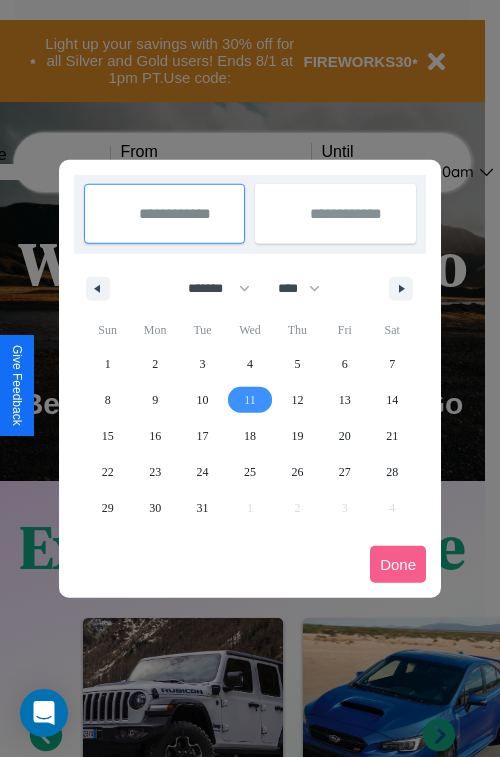 click on "11" at bounding box center (250, 400) 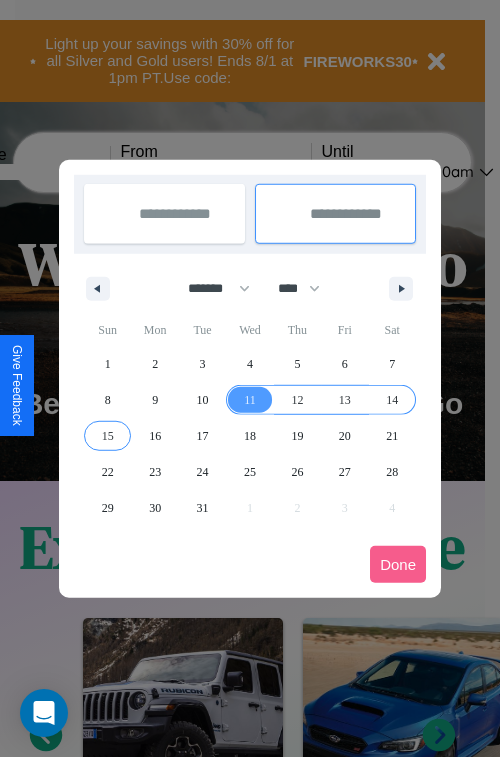 click on "15" at bounding box center (108, 436) 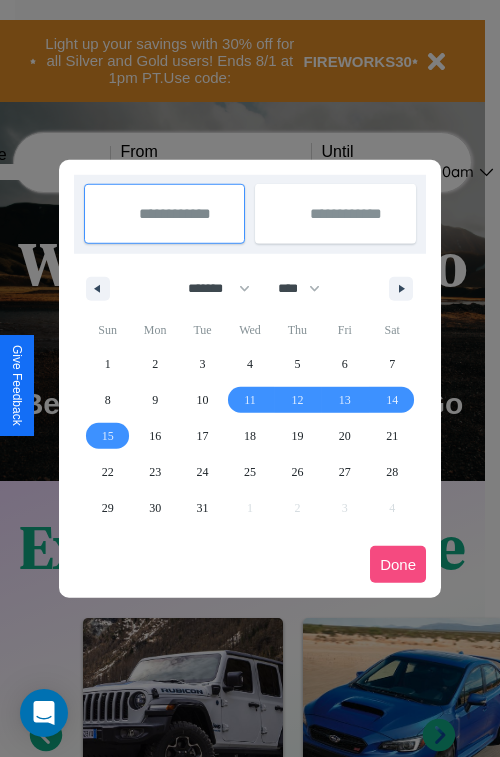 click on "Done" at bounding box center [398, 564] 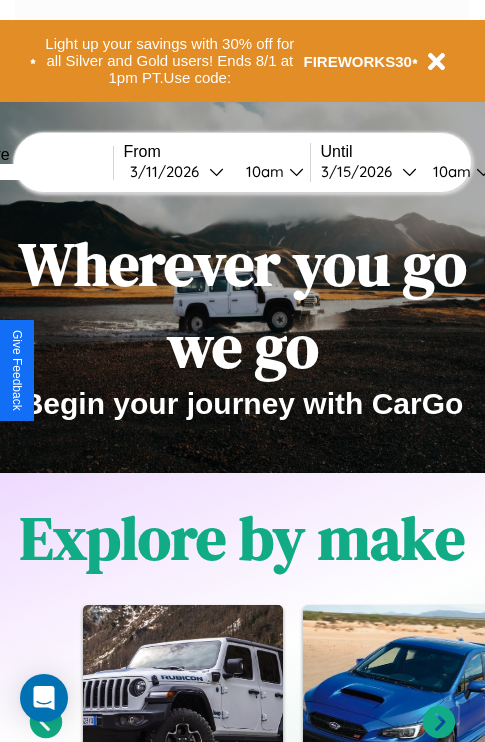 scroll, scrollTop: 0, scrollLeft: 72, axis: horizontal 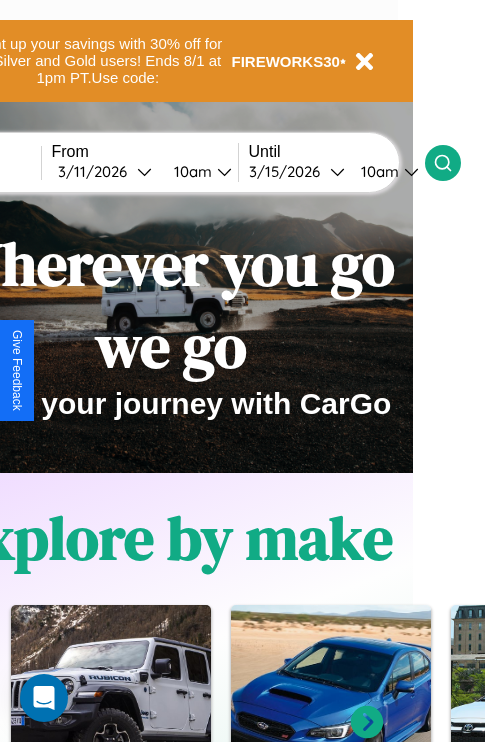 click 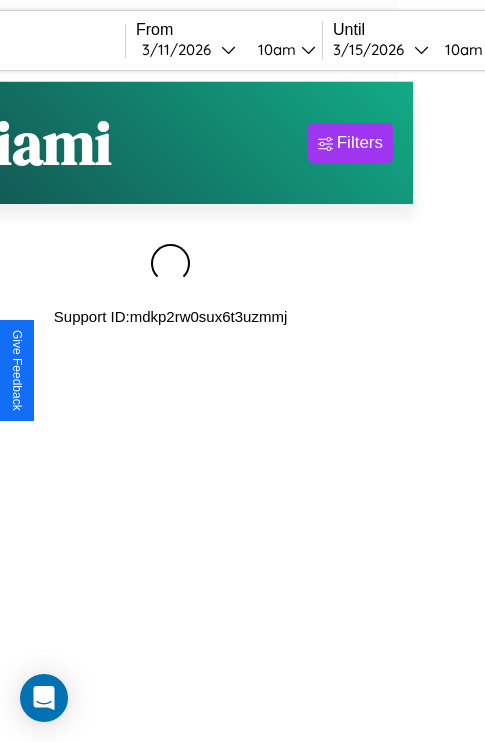 scroll, scrollTop: 0, scrollLeft: 0, axis: both 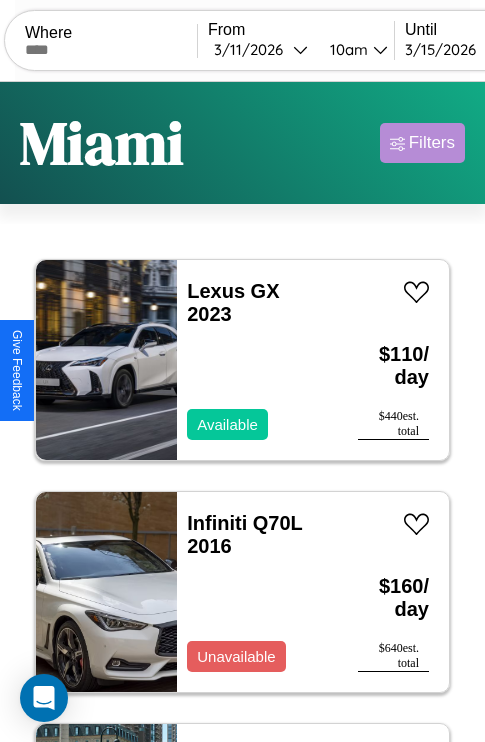 click on "Filters" at bounding box center [432, 143] 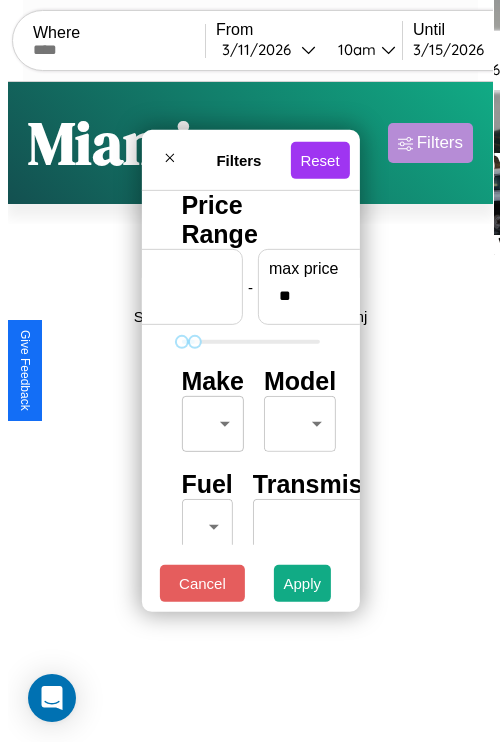 scroll, scrollTop: 0, scrollLeft: 124, axis: horizontal 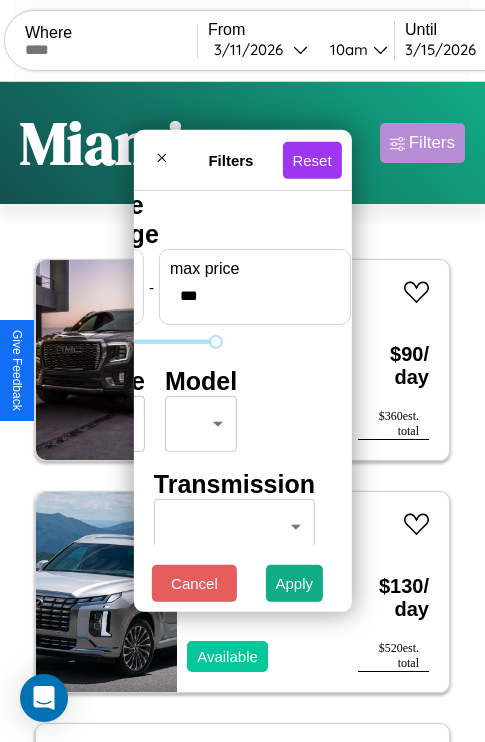type on "***" 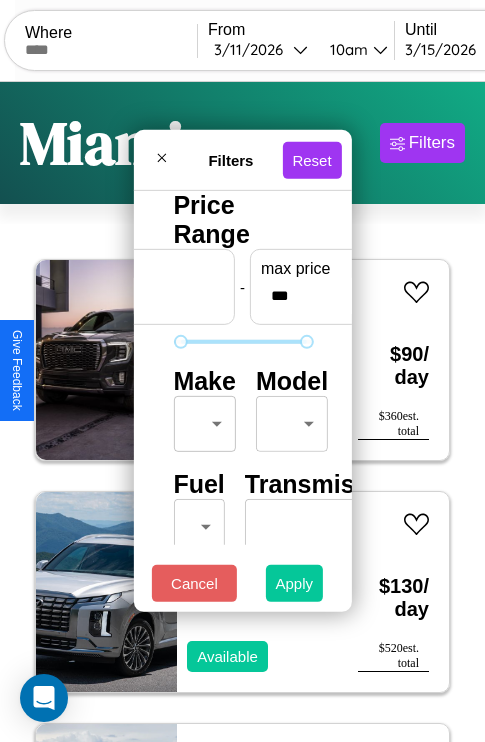 type on "**" 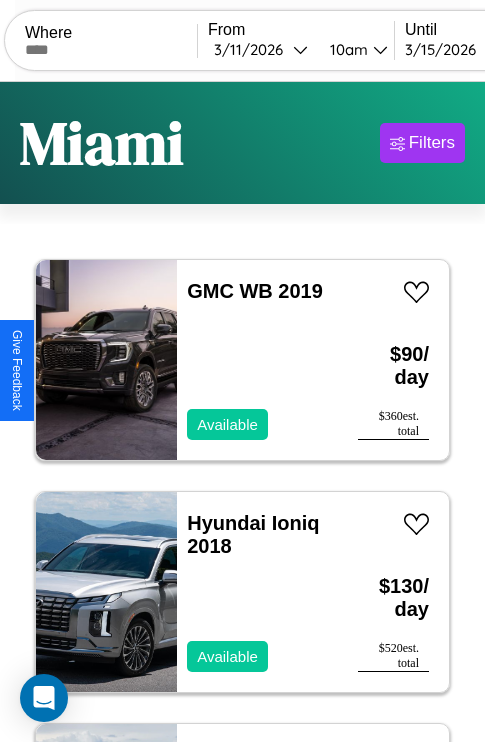 scroll, scrollTop: 89, scrollLeft: 0, axis: vertical 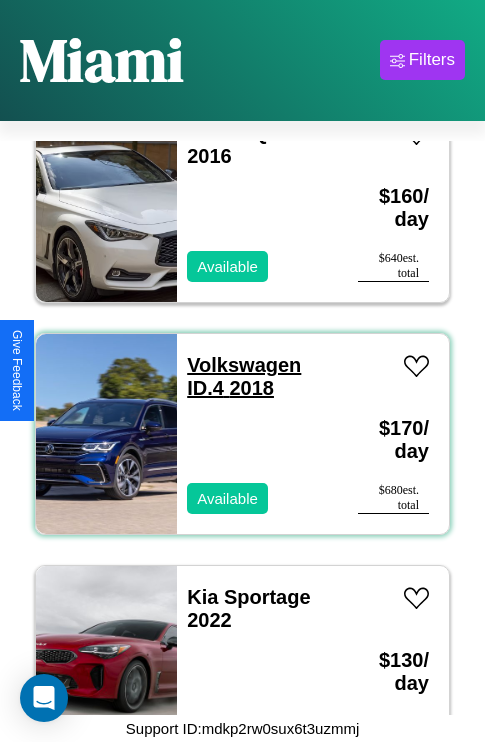 click on "Volkswagen   ID.4   2018" at bounding box center [244, 376] 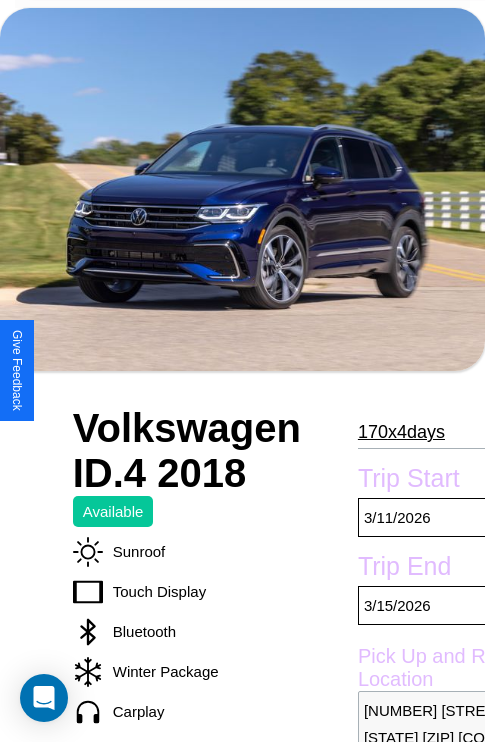 scroll, scrollTop: 1135, scrollLeft: 0, axis: vertical 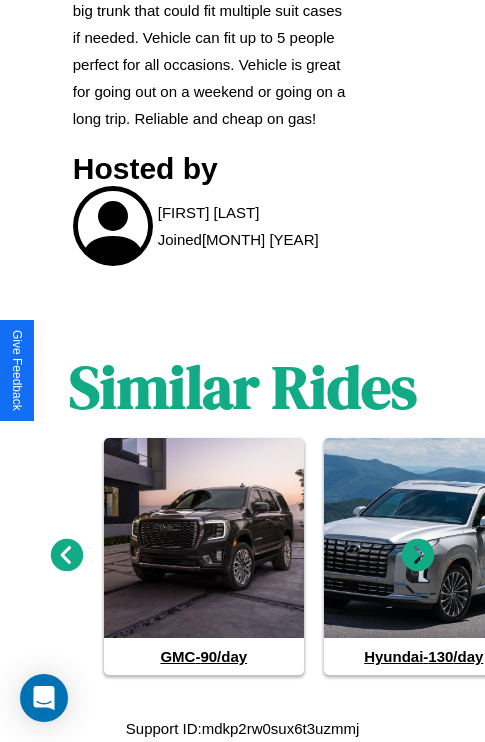 click 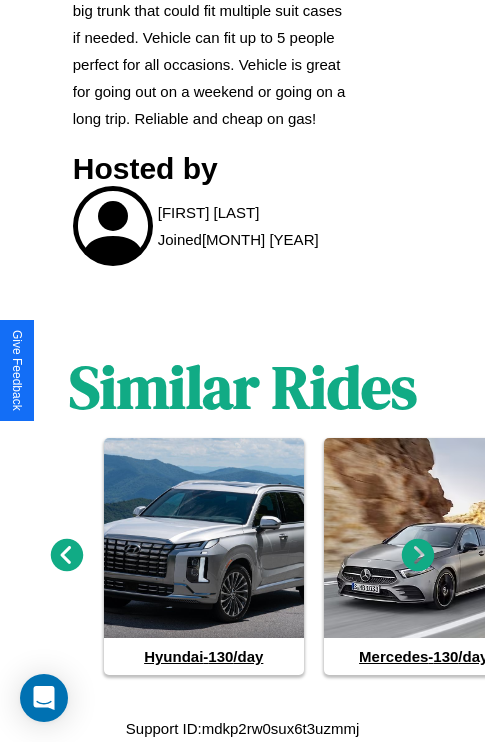 click 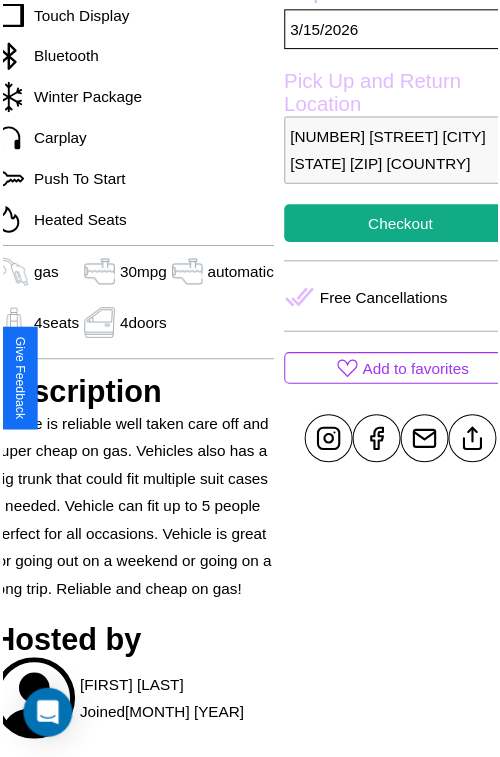 scroll, scrollTop: 640, scrollLeft: 84, axis: both 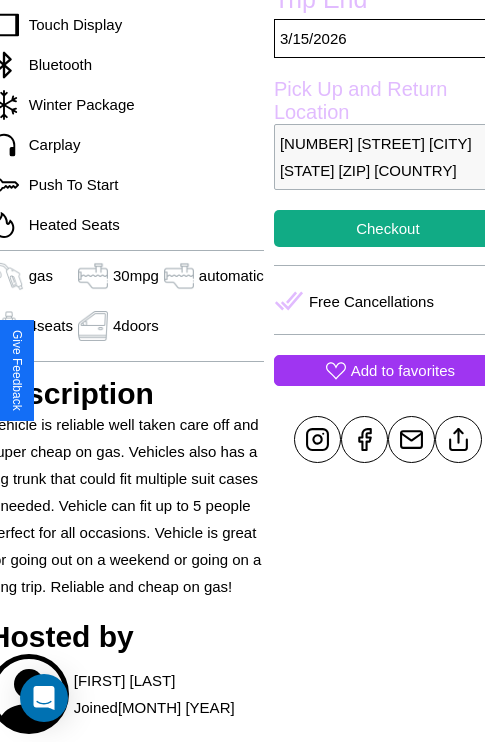 click on "Add to favorites" at bounding box center [403, 370] 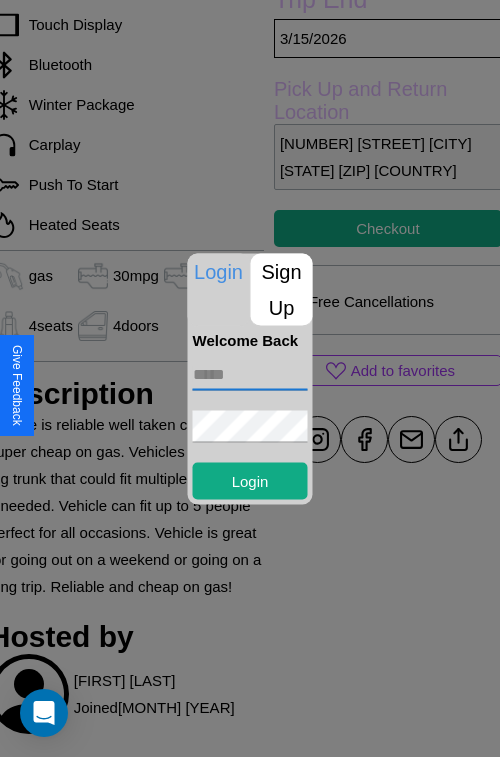 click at bounding box center (250, 374) 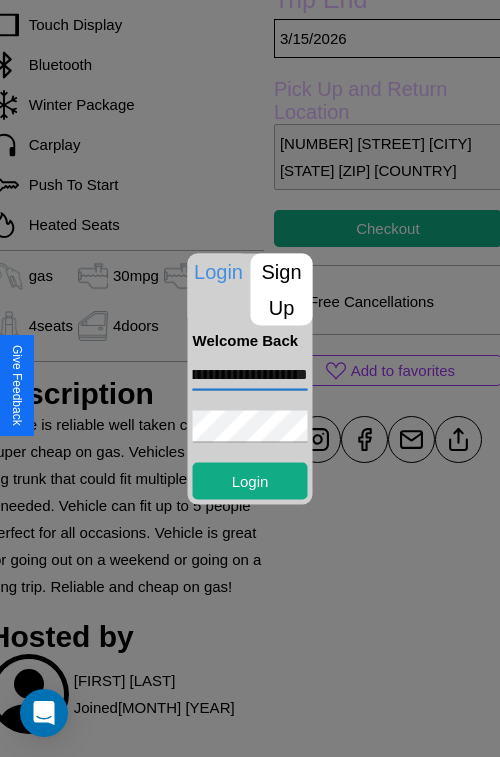scroll, scrollTop: 0, scrollLeft: 79, axis: horizontal 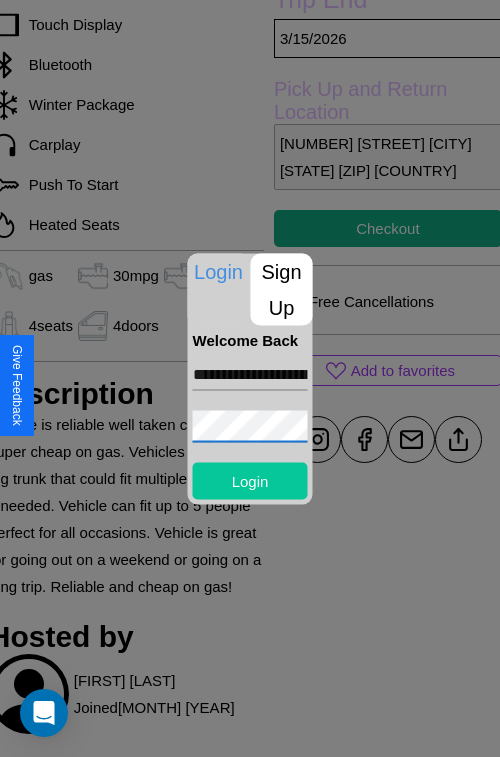 click on "Login" at bounding box center [250, 480] 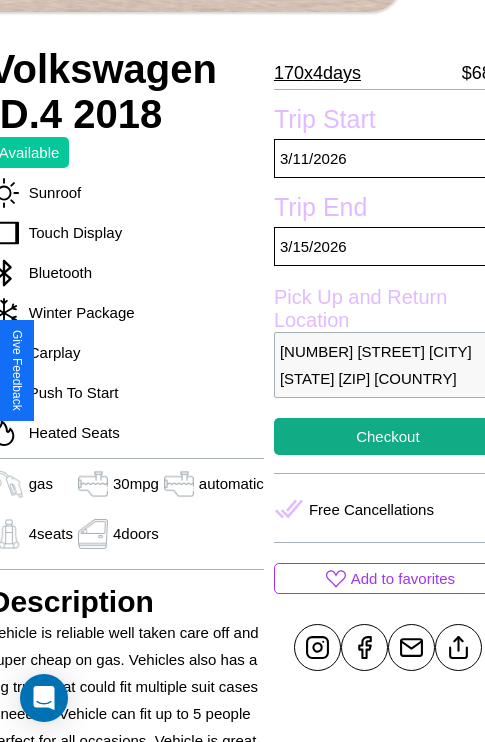 scroll, scrollTop: 426, scrollLeft: 84, axis: both 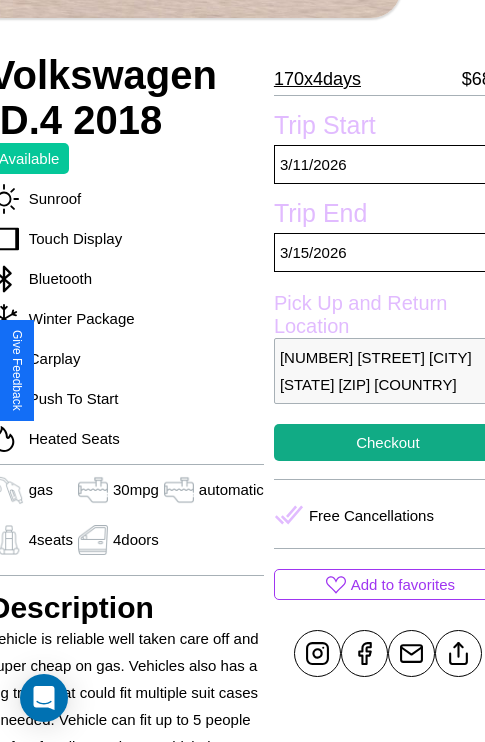 click on "[NUMBER] [STREET]  [CITY] [STATE] [ZIP] [COUNTRY]" at bounding box center (388, 371) 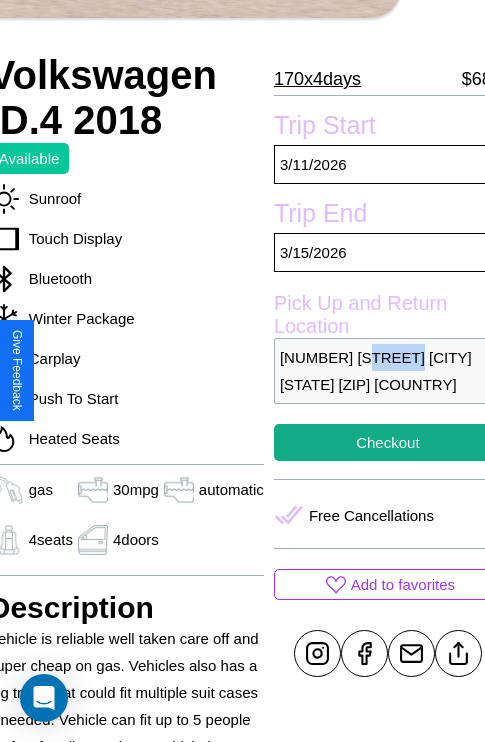 click on "[NUMBER] [STREET]  [CITY] [STATE] [ZIP] [COUNTRY]" at bounding box center [388, 371] 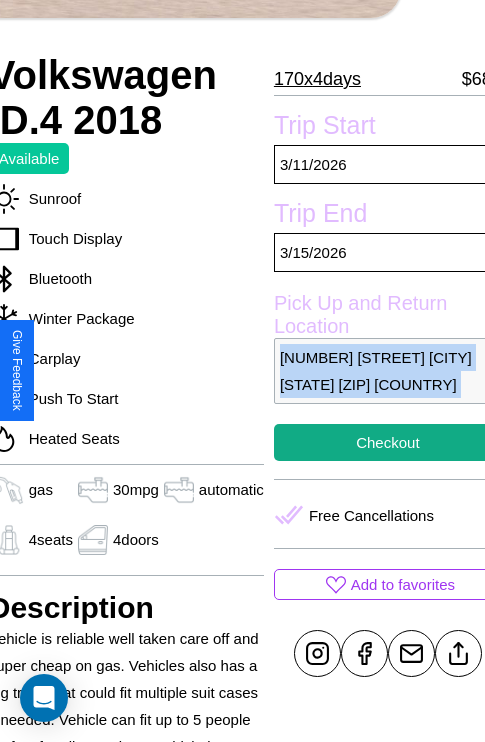 click on "[NUMBER] [STREET]  [CITY] [STATE] [ZIP] [COUNTRY]" at bounding box center [388, 371] 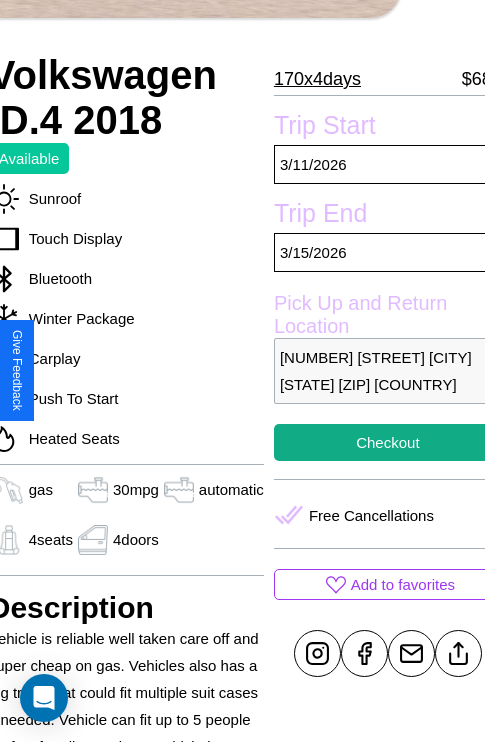 click on "[NUMBER] [STREET]  [CITY] [STATE] [ZIP] [COUNTRY]" at bounding box center (388, 371) 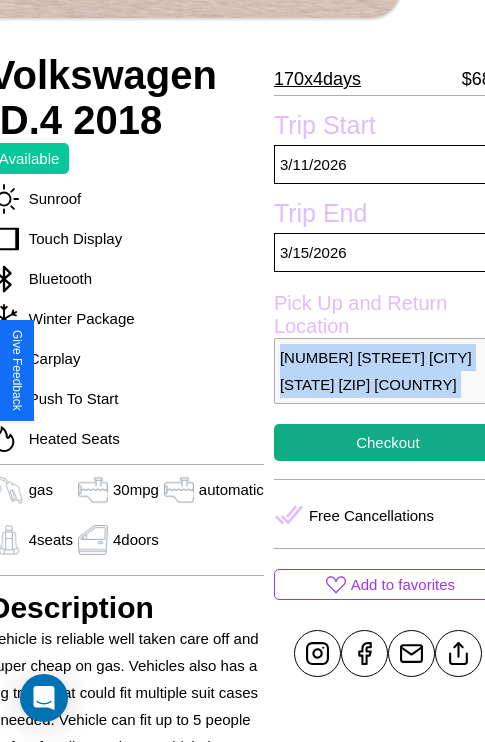click on "[NUMBER] [STREET]  [CITY] [STATE] [ZIP] [COUNTRY]" at bounding box center [388, 371] 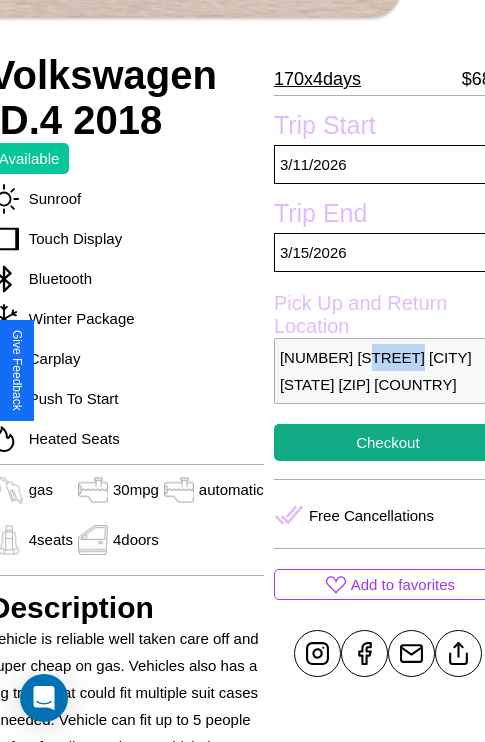 click on "[NUMBER] [STREET]  [CITY] [STATE] [ZIP] [COUNTRY]" at bounding box center [388, 371] 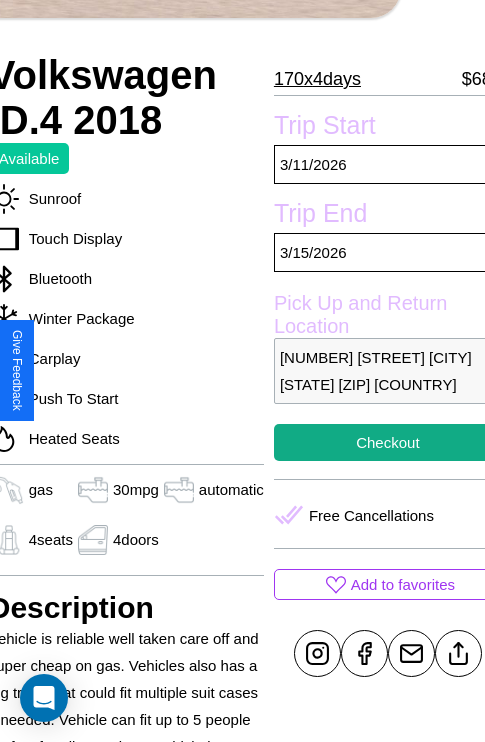 scroll, scrollTop: 498, scrollLeft: 84, axis: both 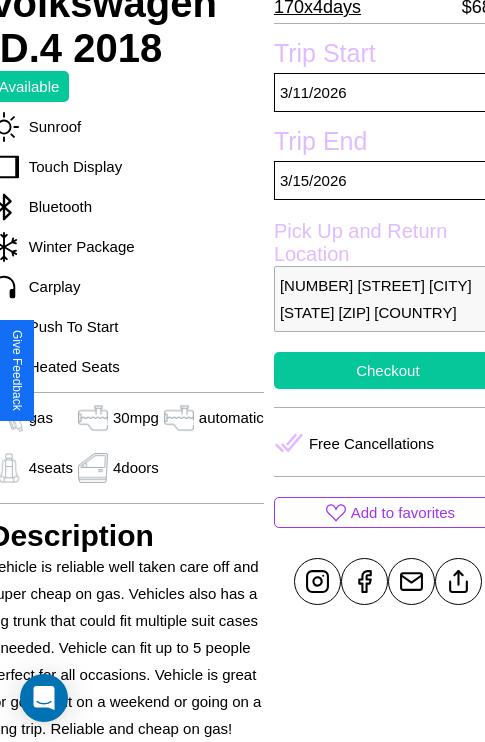click on "Checkout" at bounding box center (388, 370) 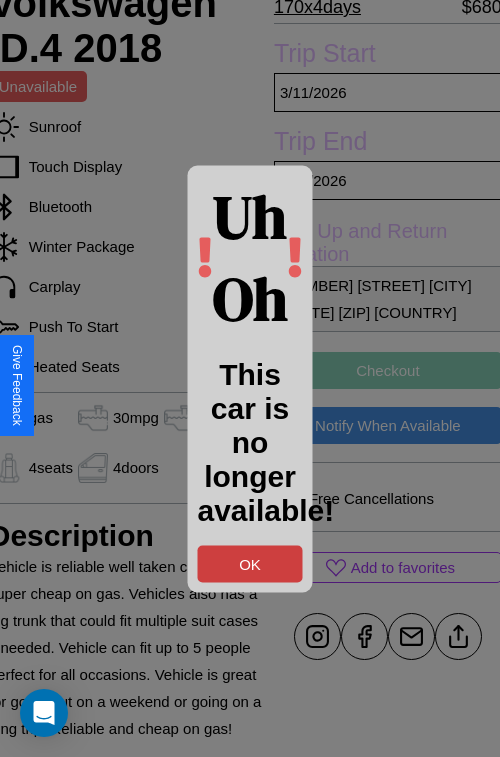 click on "OK" at bounding box center (250, 563) 